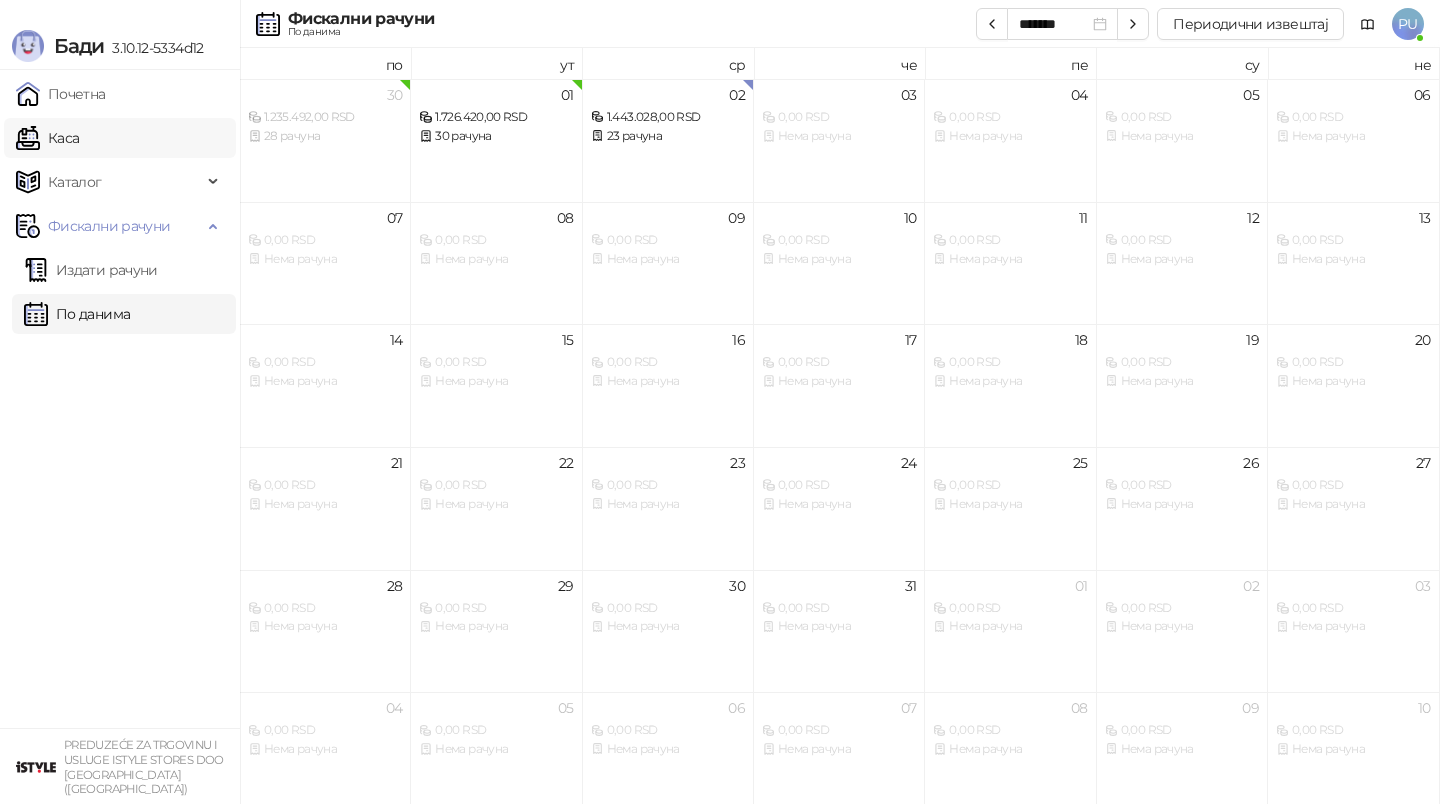 scroll, scrollTop: 0, scrollLeft: 0, axis: both 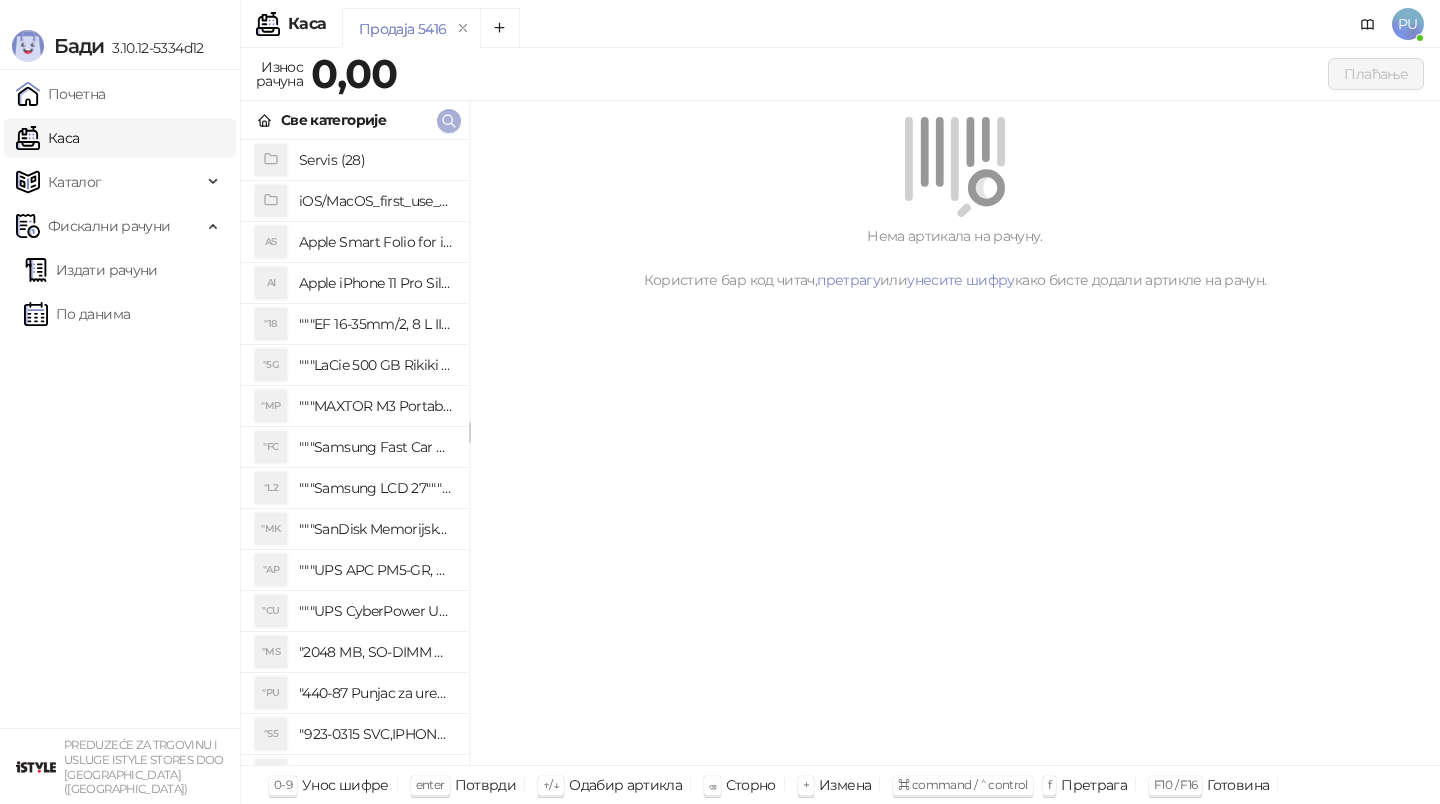 click 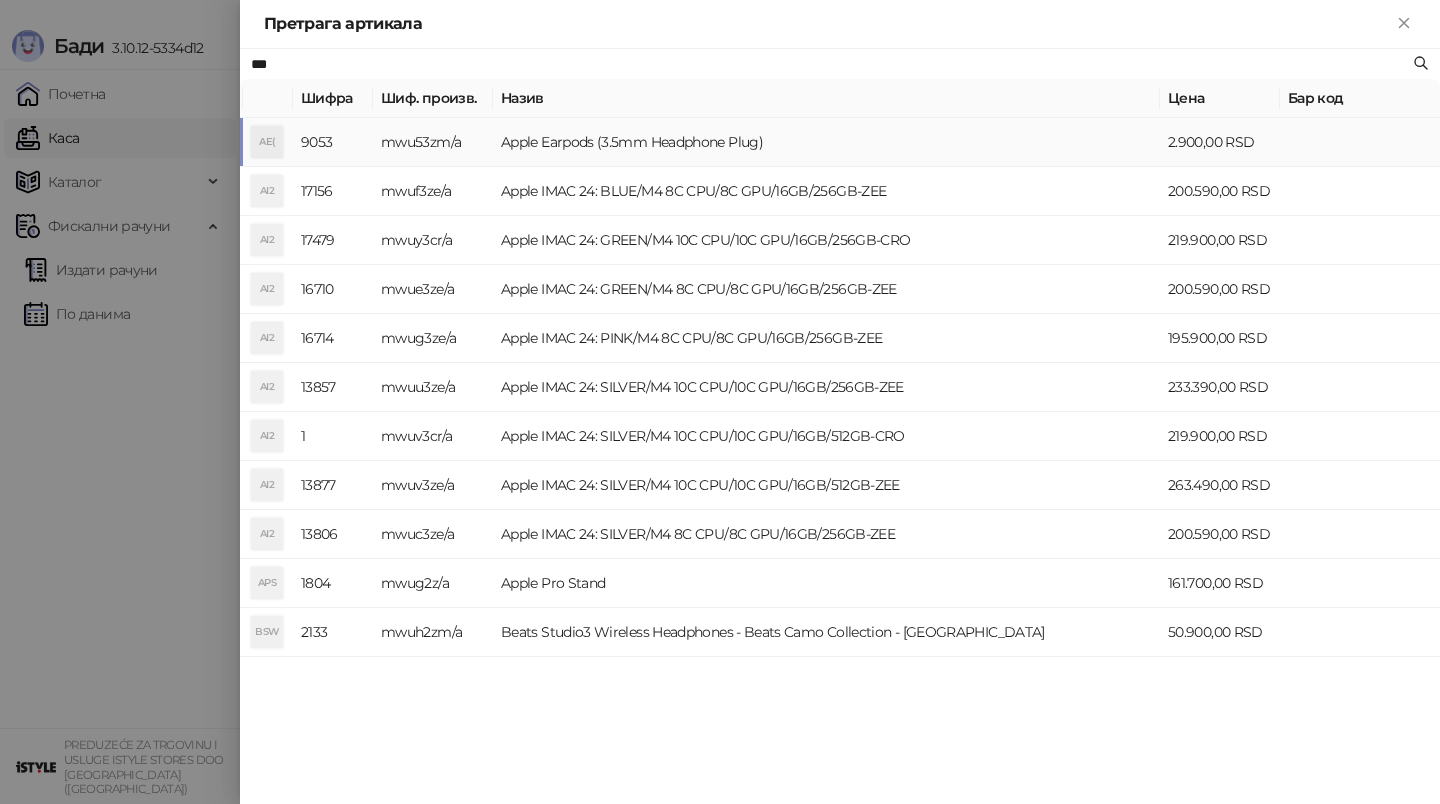 click on "Apple Earpods (3.5mm Headphone Plug)" at bounding box center (826, 142) 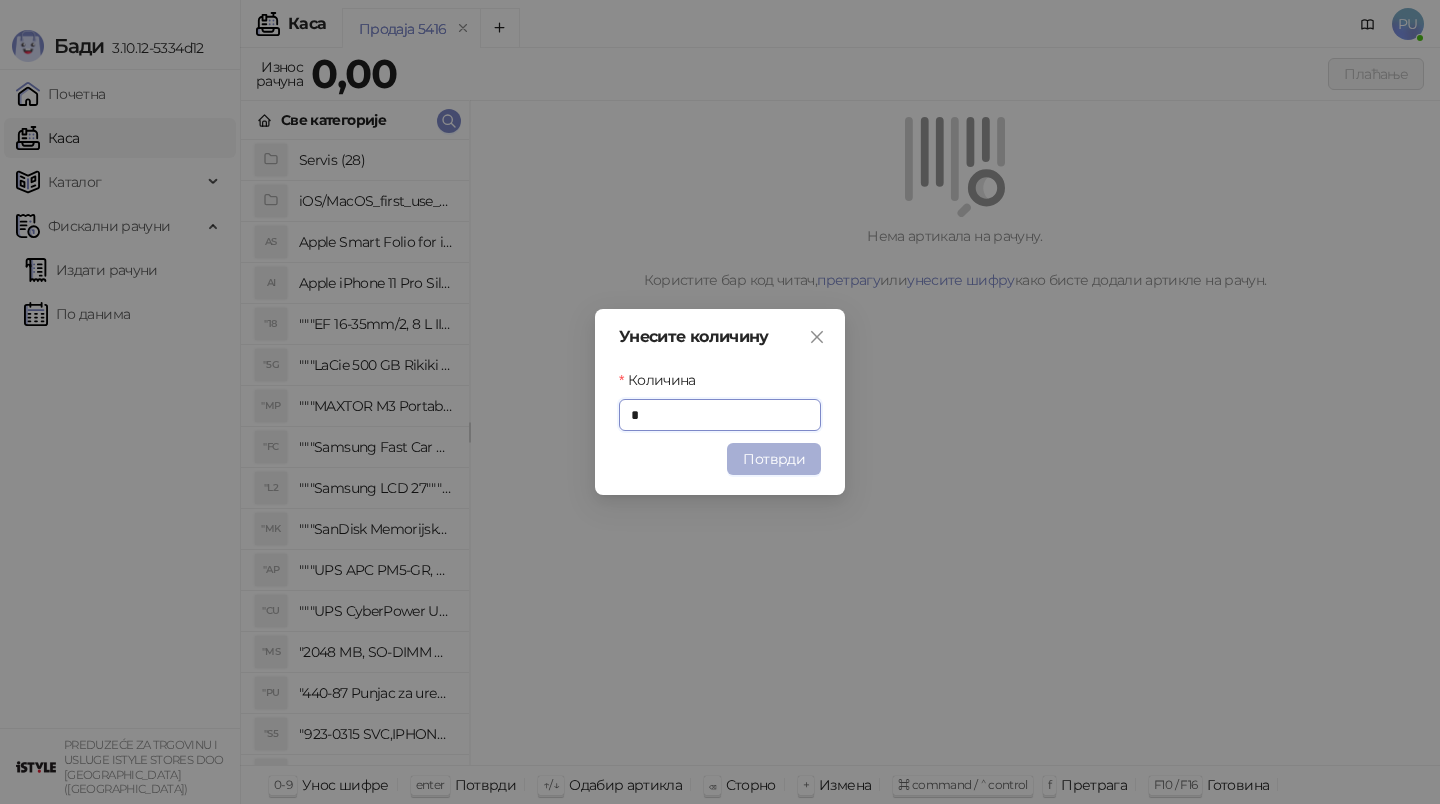 click on "Потврди" at bounding box center [774, 459] 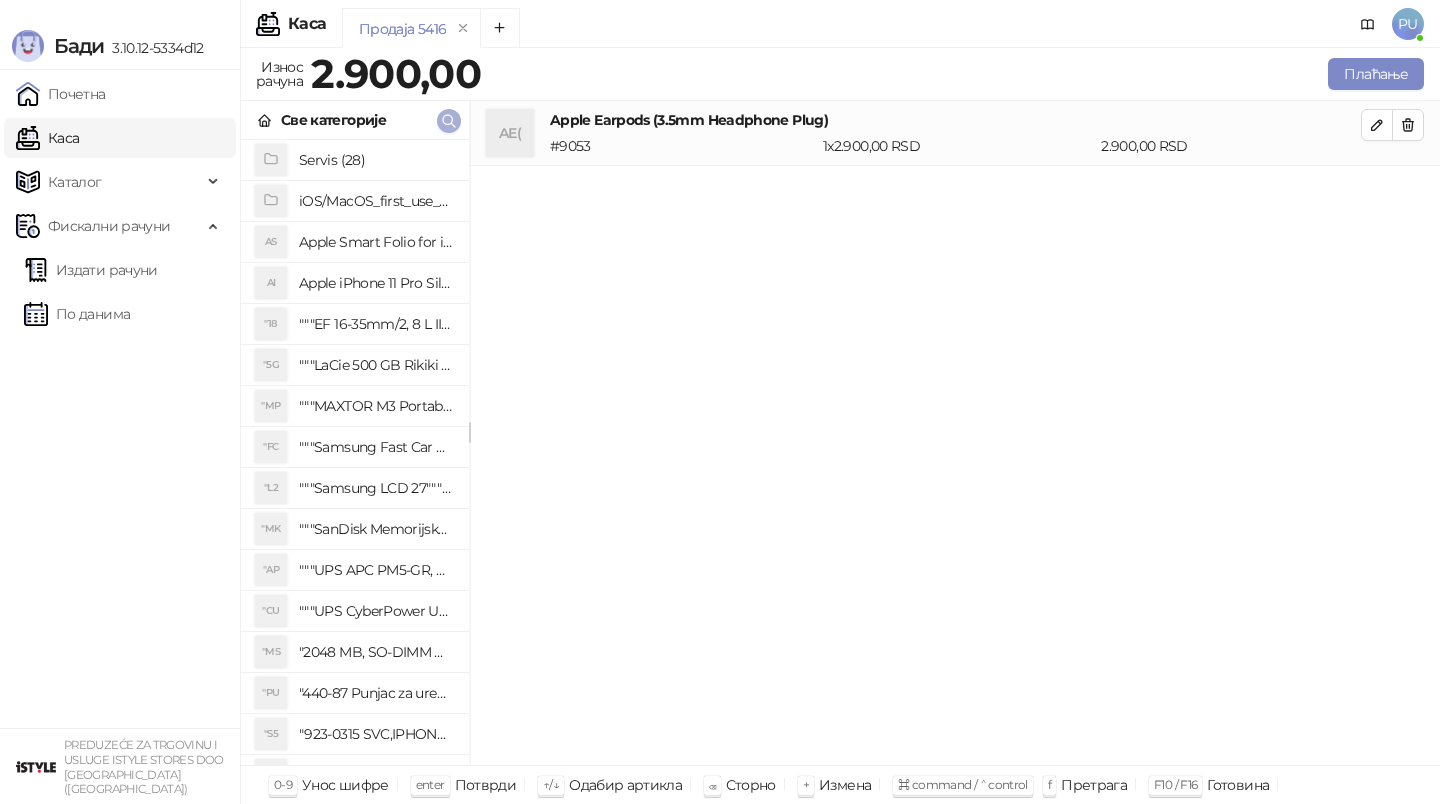 click 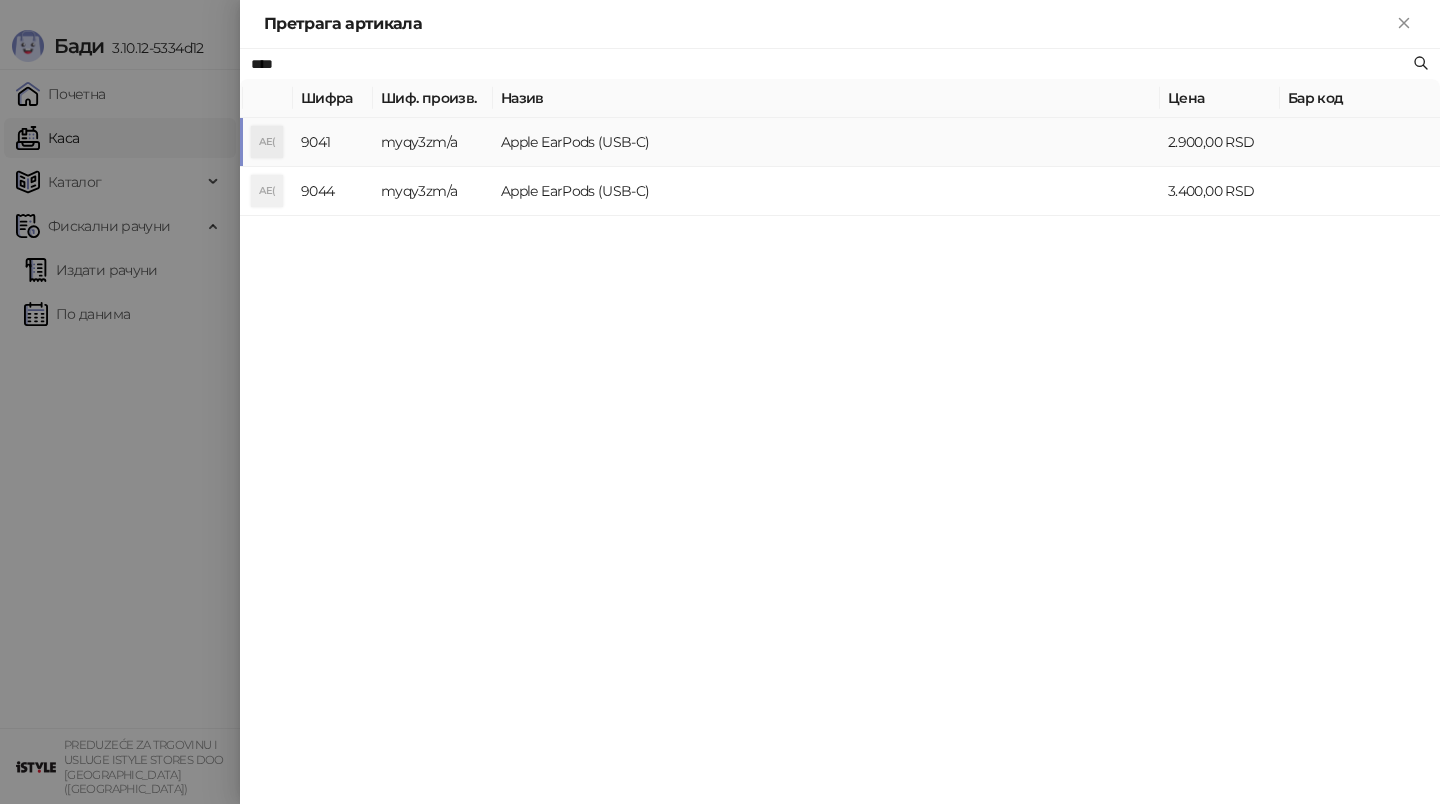 click on "myqy3zm/a" at bounding box center (433, 142) 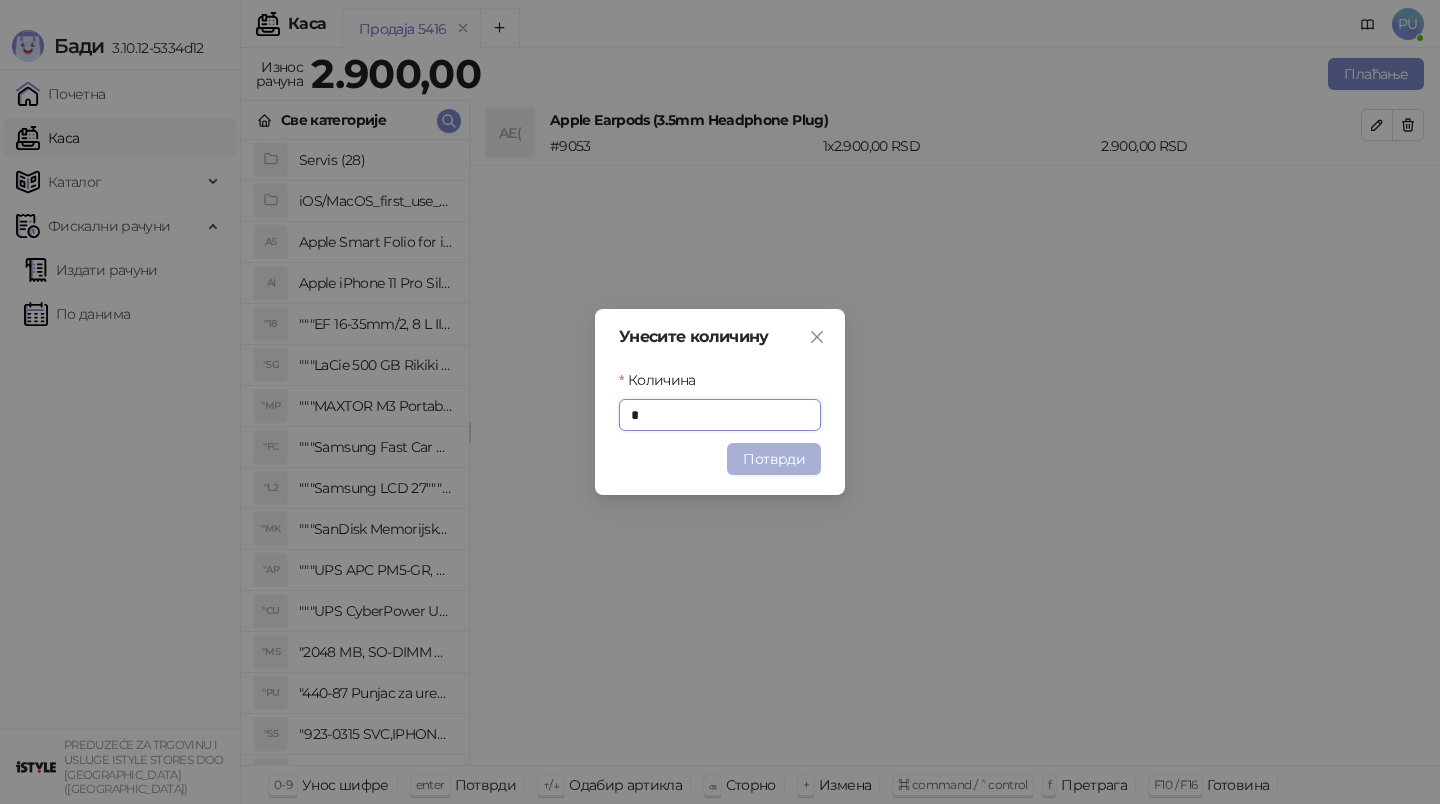 click on "Потврди" at bounding box center (774, 459) 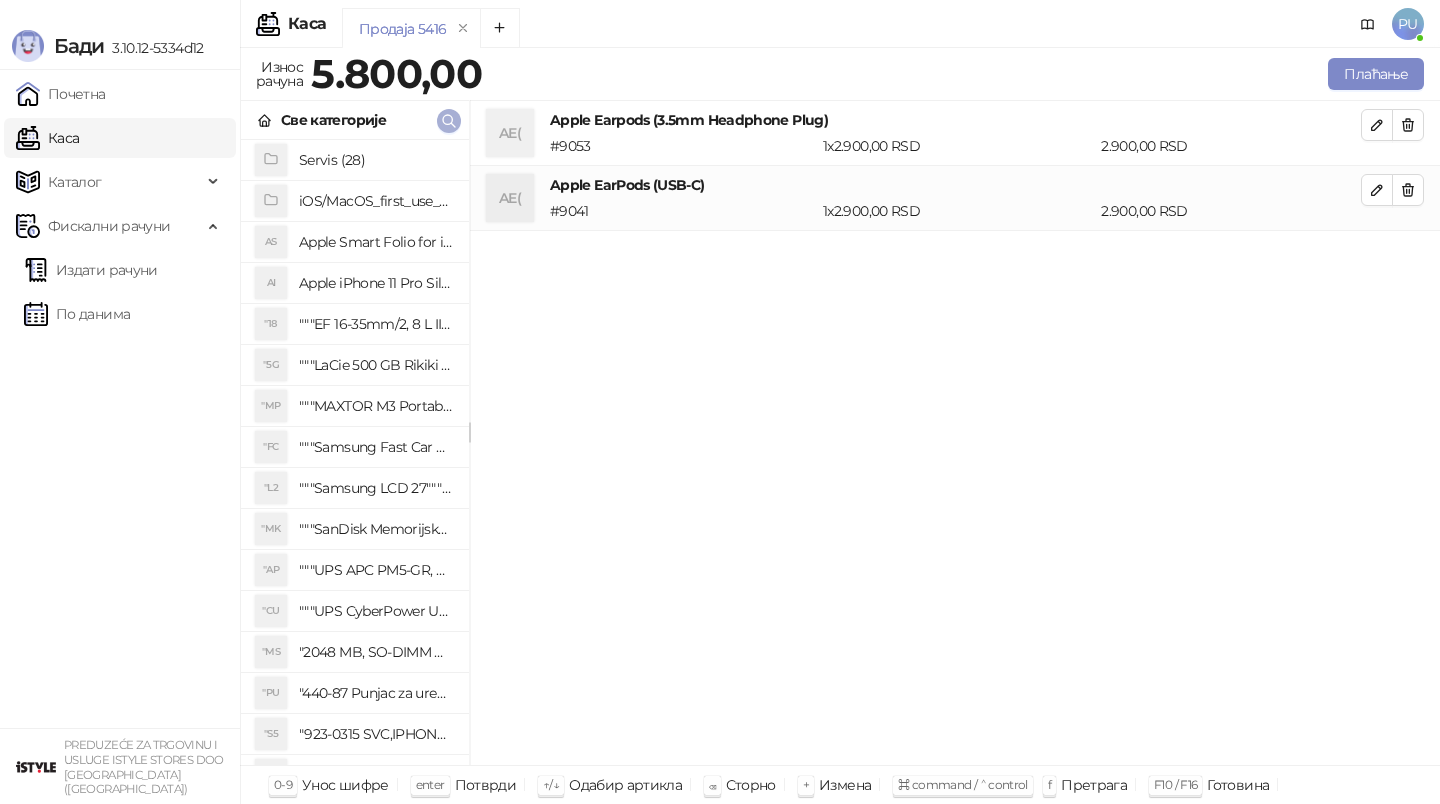click 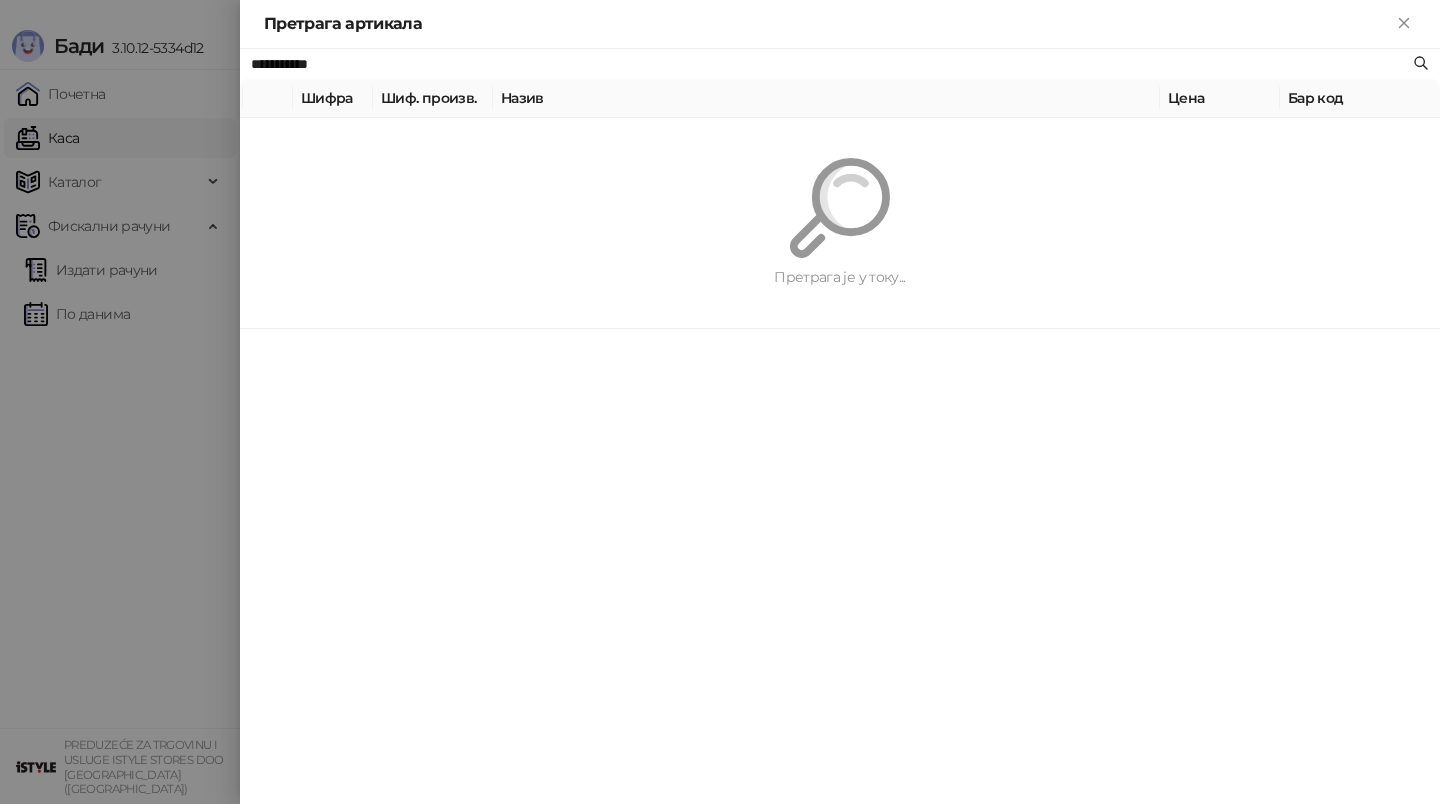 type on "**********" 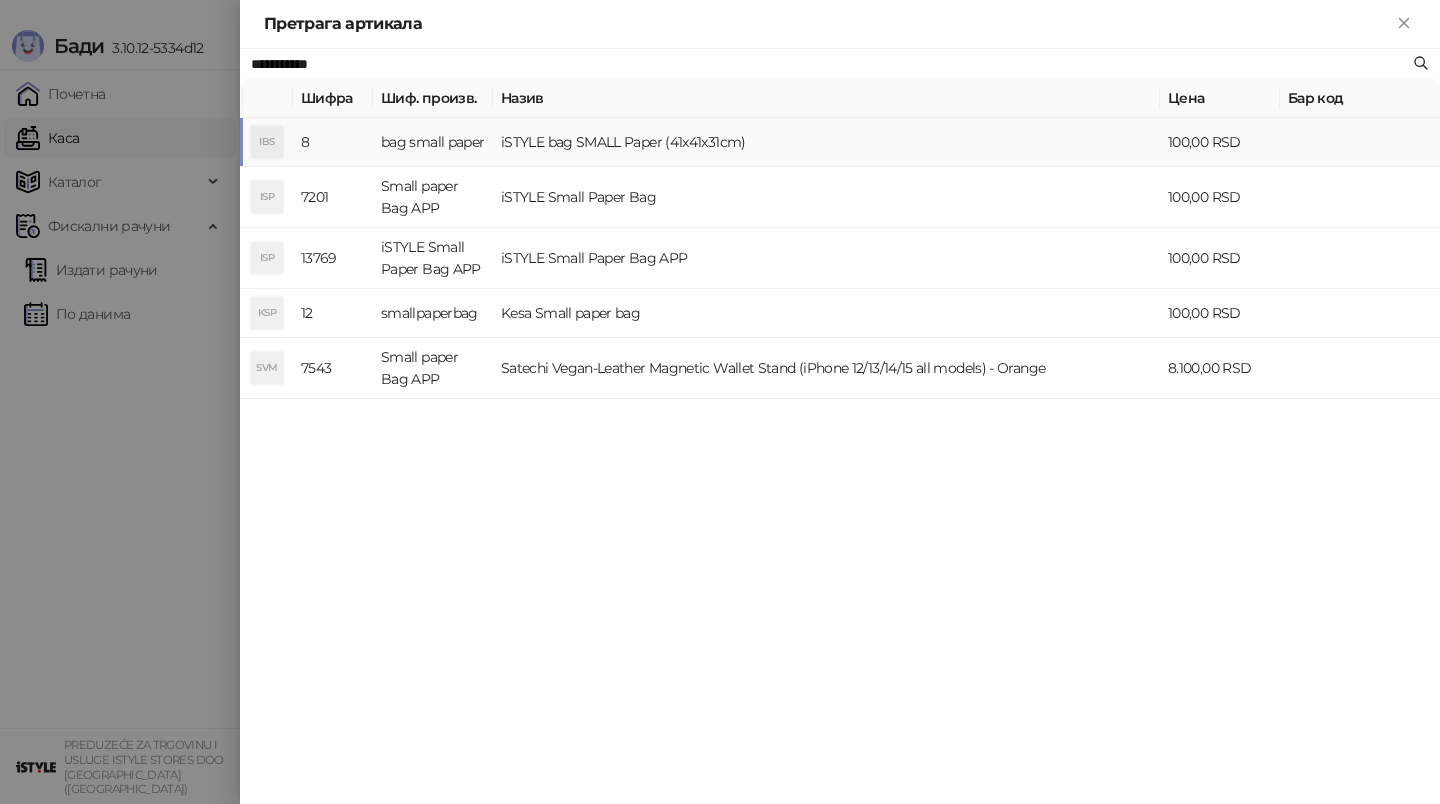 click on "iSTYLE bag SMALL Paper (41x41x31cm)" at bounding box center (826, 142) 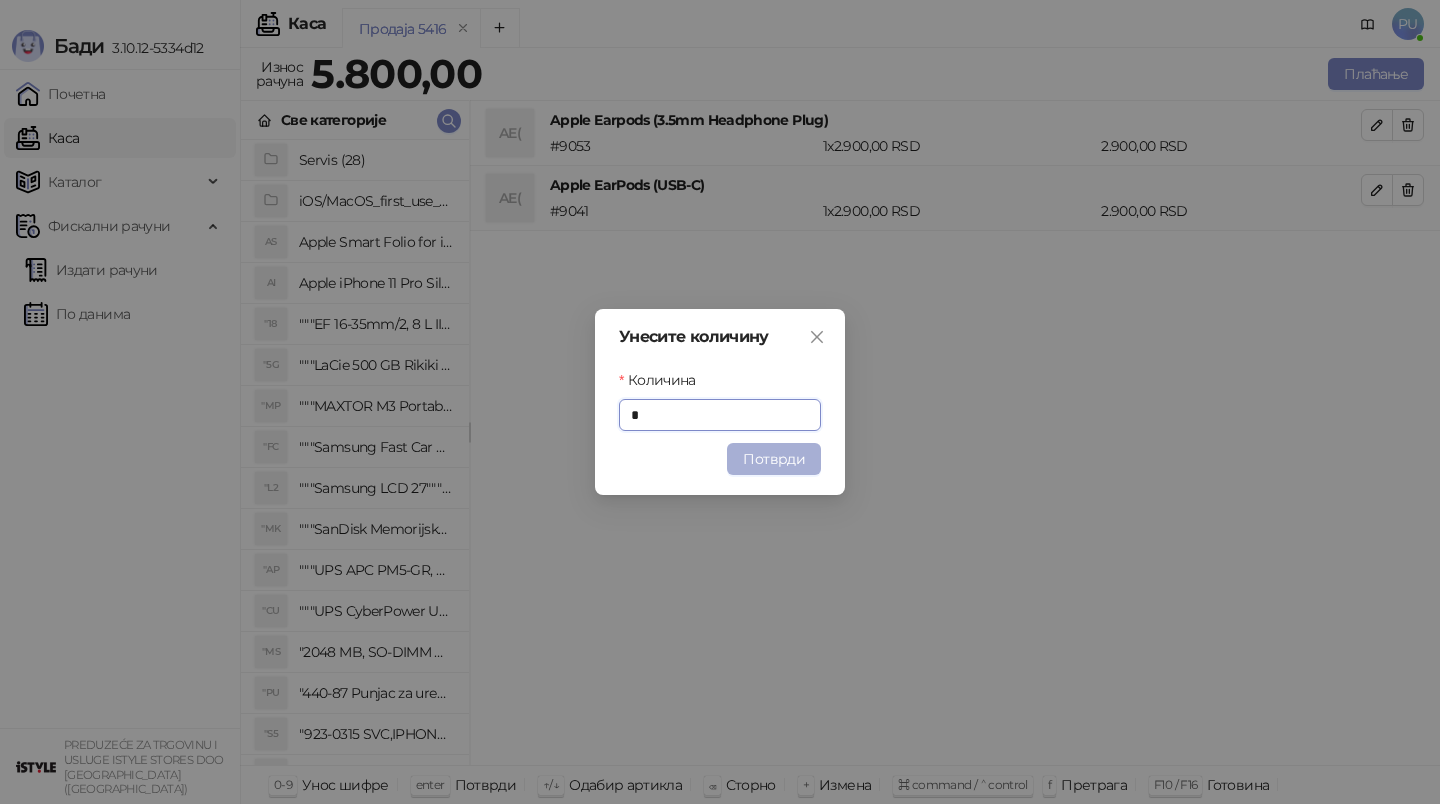 click on "Потврди" at bounding box center (774, 459) 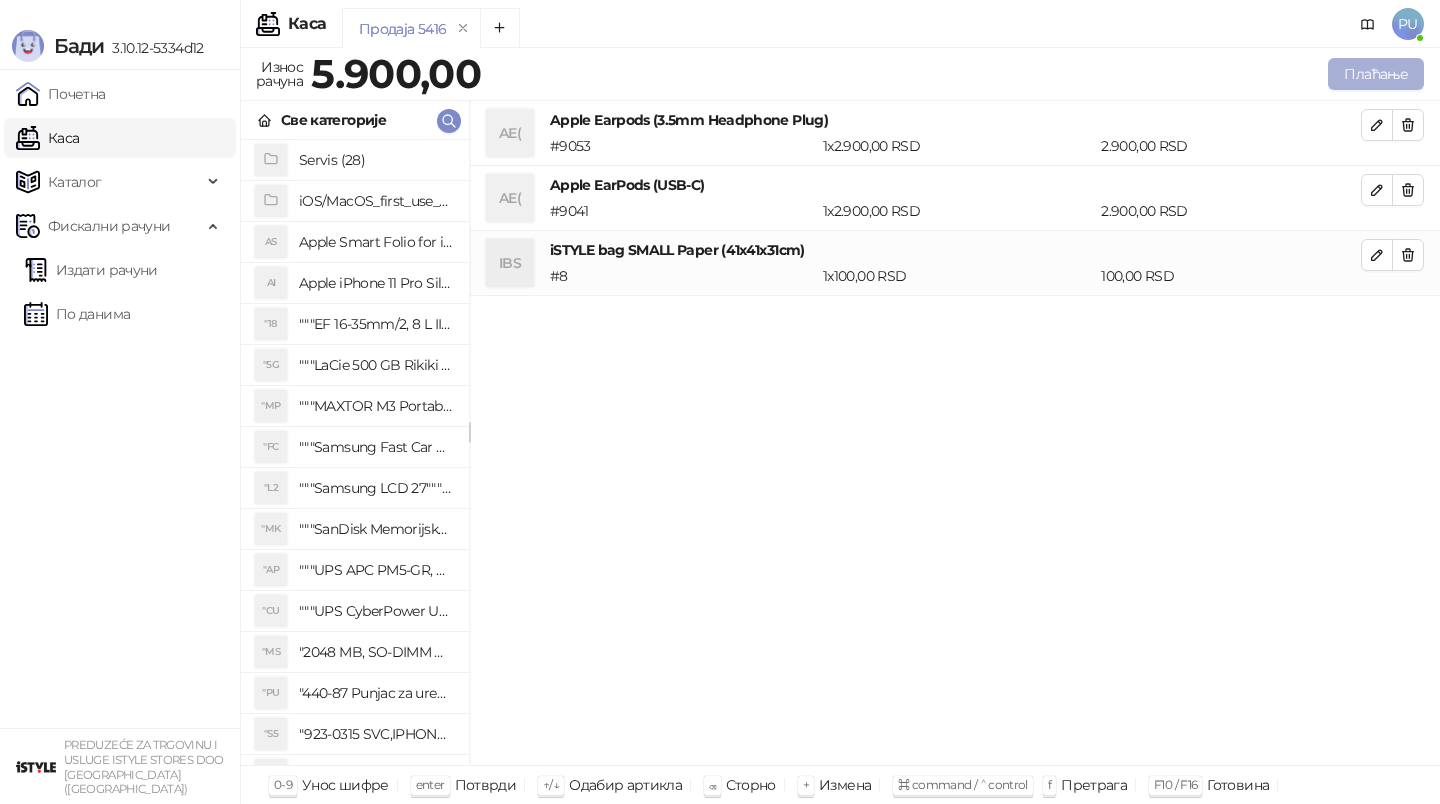 click on "Плаћање" at bounding box center [1376, 74] 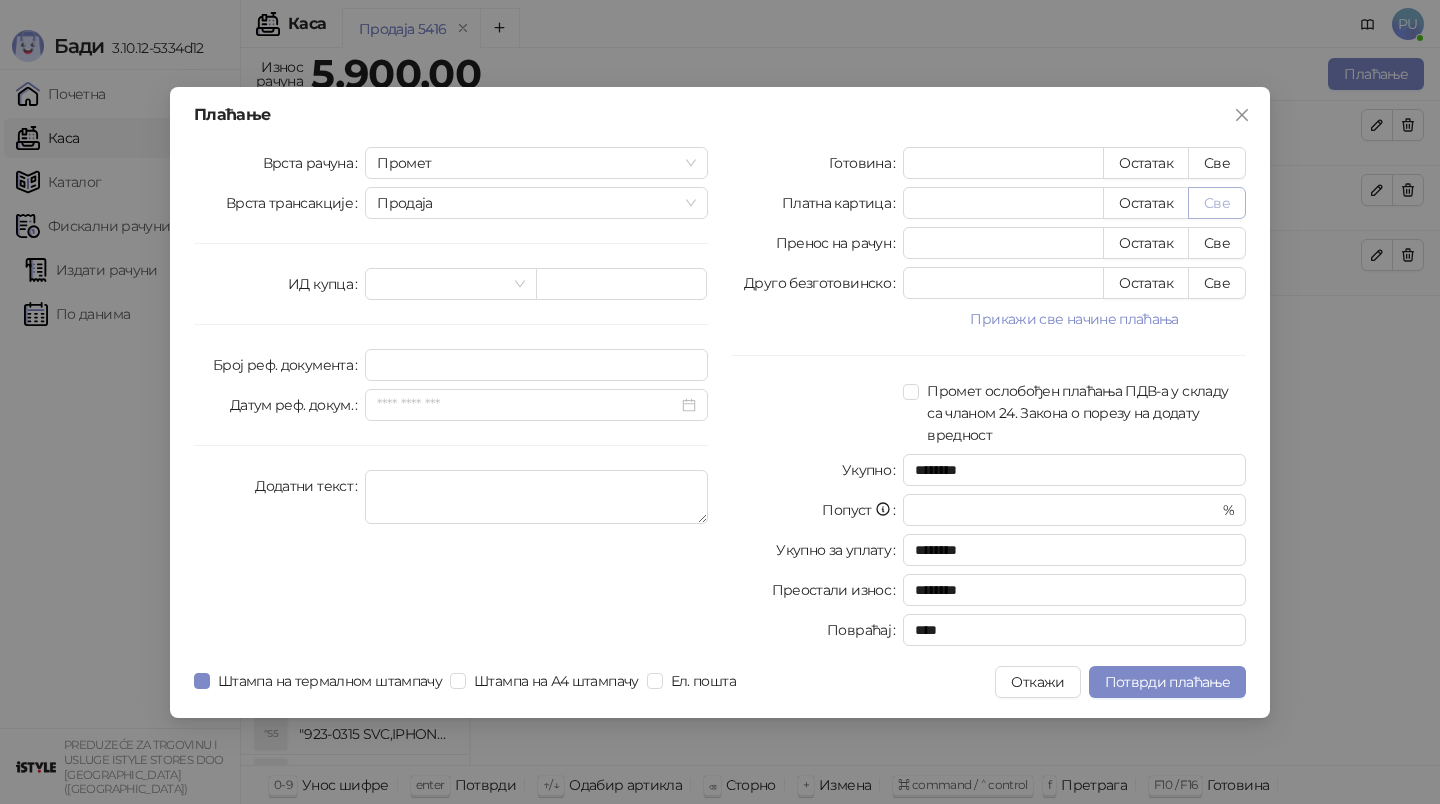 click on "Све" at bounding box center [1217, 203] 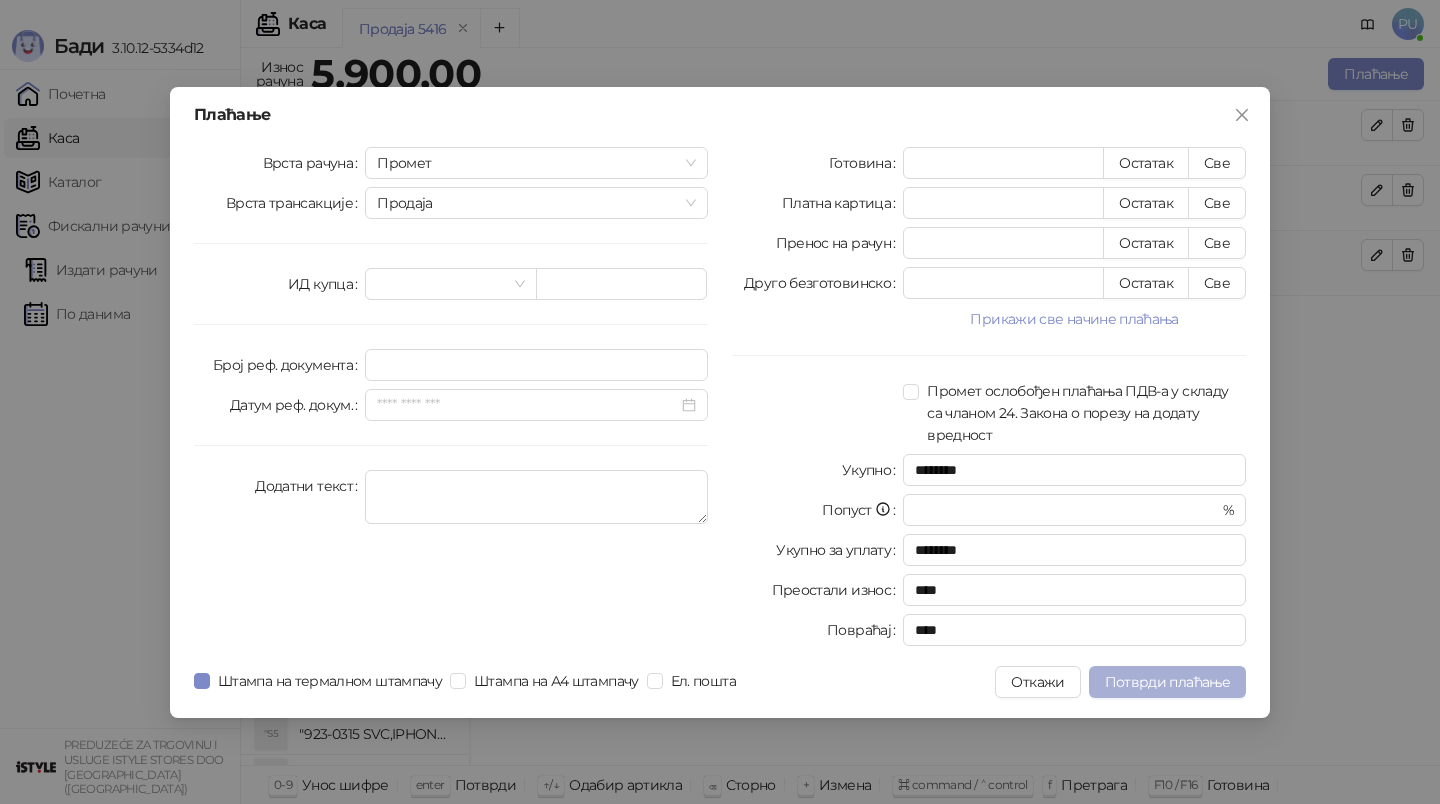 click on "Потврди плаћање" at bounding box center [1167, 682] 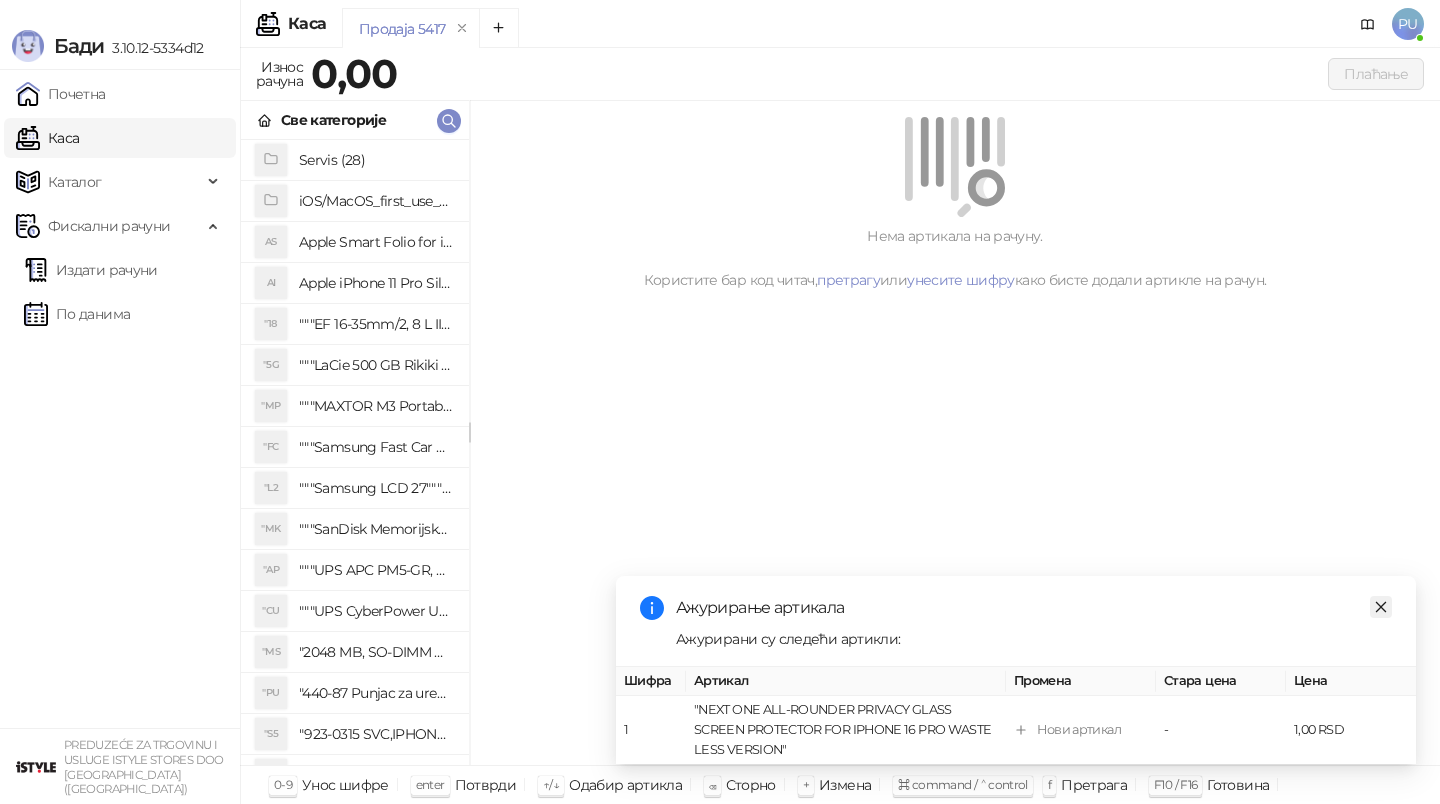click 